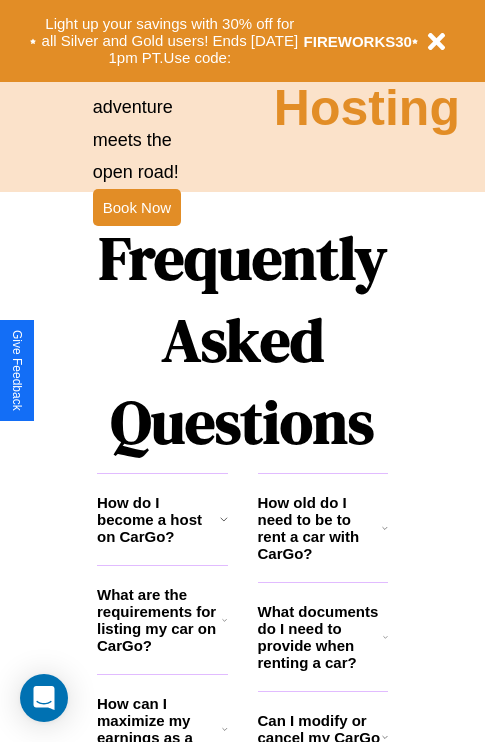 scroll, scrollTop: 2423, scrollLeft: 0, axis: vertical 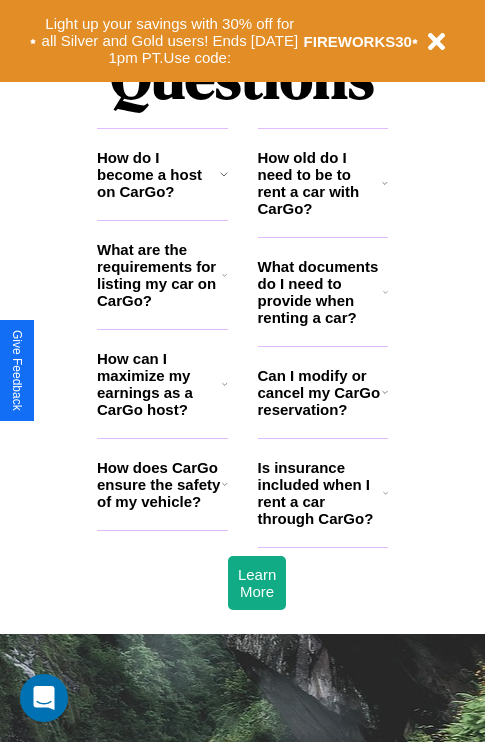 click on "Is insurance included when I rent a car through CarGo?" at bounding box center [320, 493] 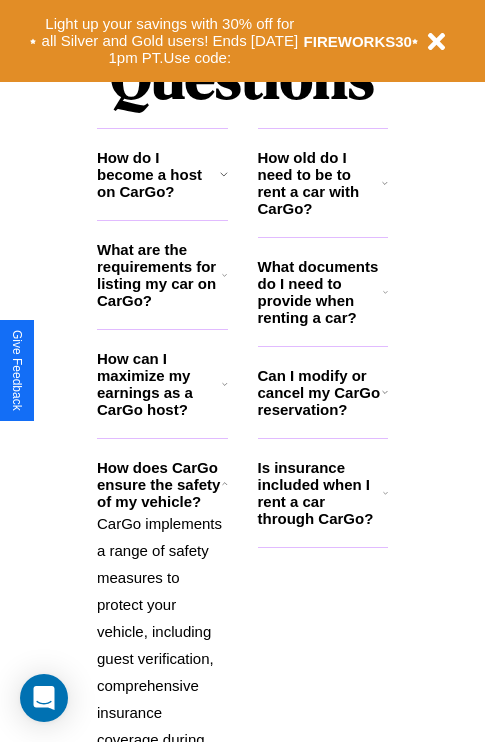 click on "What documents do I need to provide when renting a car?" at bounding box center [321, 292] 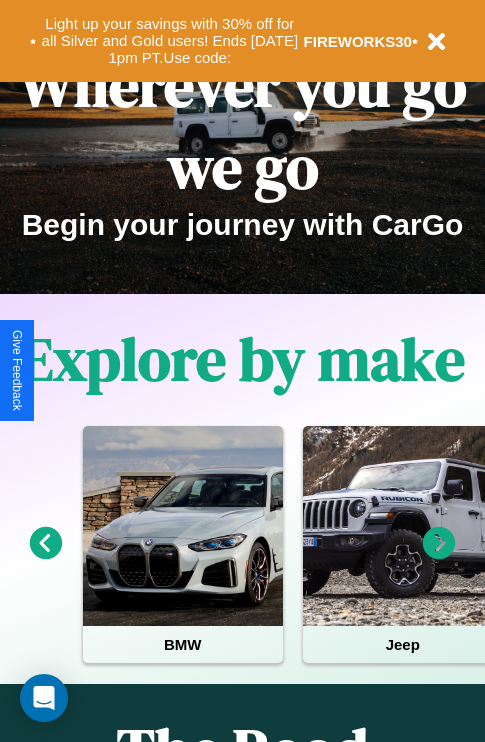 scroll, scrollTop: 0, scrollLeft: 0, axis: both 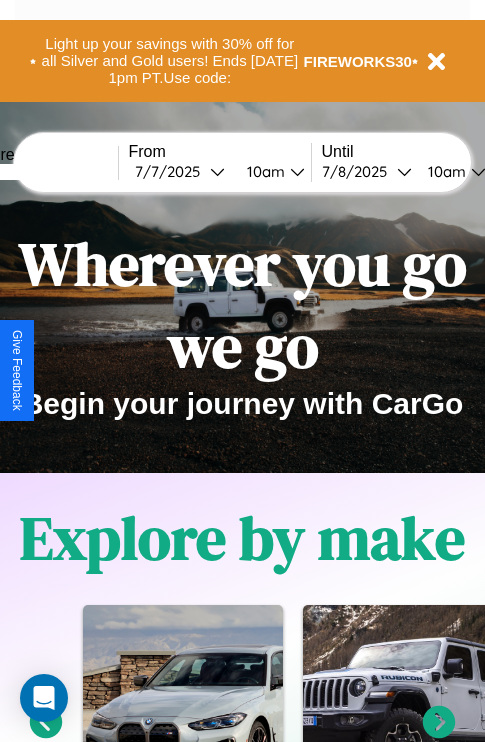 click at bounding box center (43, 172) 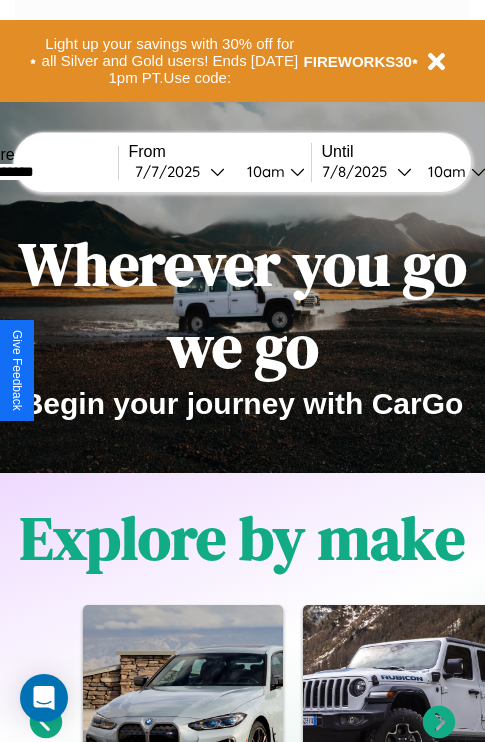 type on "**********" 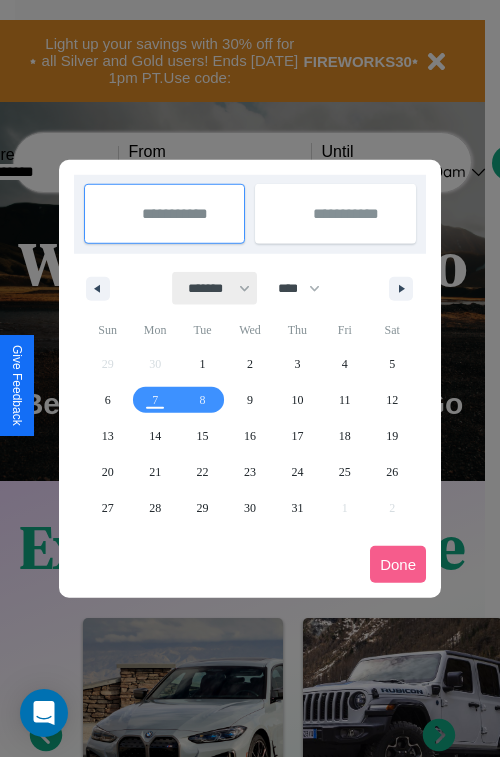 click on "******* ******** ***** ***** *** **** **** ****** ********* ******* ******** ********" at bounding box center (215, 288) 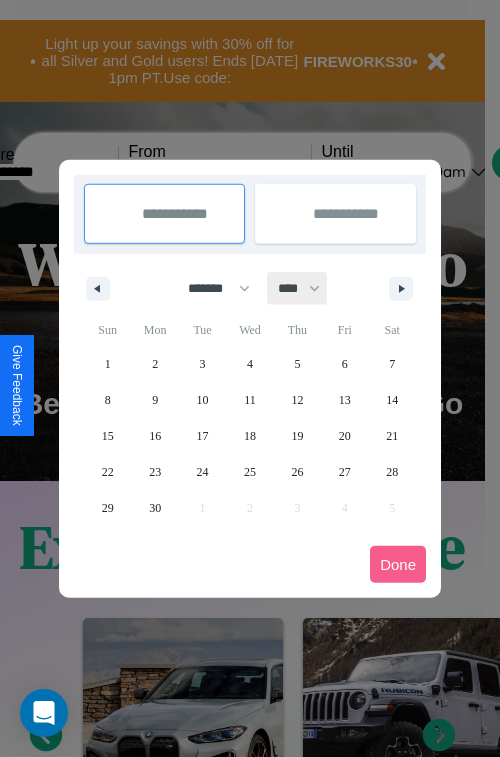 click on "**** **** **** **** **** **** **** **** **** **** **** **** **** **** **** **** **** **** **** **** **** **** **** **** **** **** **** **** **** **** **** **** **** **** **** **** **** **** **** **** **** **** **** **** **** **** **** **** **** **** **** **** **** **** **** **** **** **** **** **** **** **** **** **** **** **** **** **** **** **** **** **** **** **** **** **** **** **** **** **** **** **** **** **** **** **** **** **** **** **** **** **** **** **** **** **** **** **** **** **** **** **** **** **** **** **** **** **** **** **** **** **** **** **** **** **** **** **** **** **** ****" at bounding box center (298, 288) 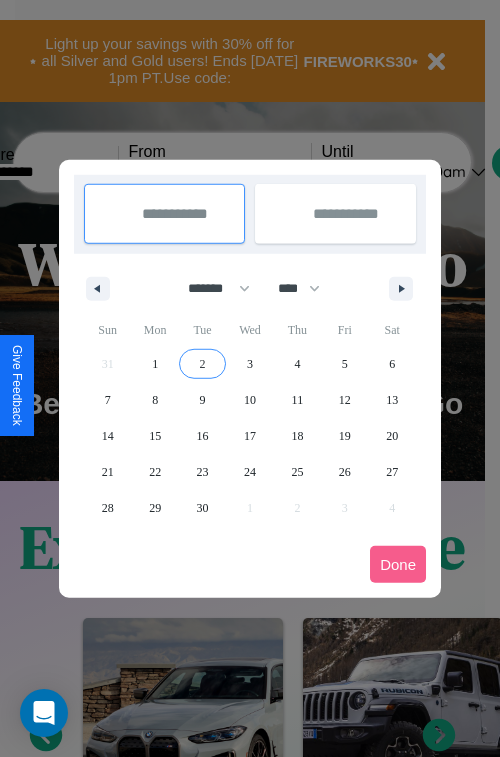 click on "2" at bounding box center (203, 364) 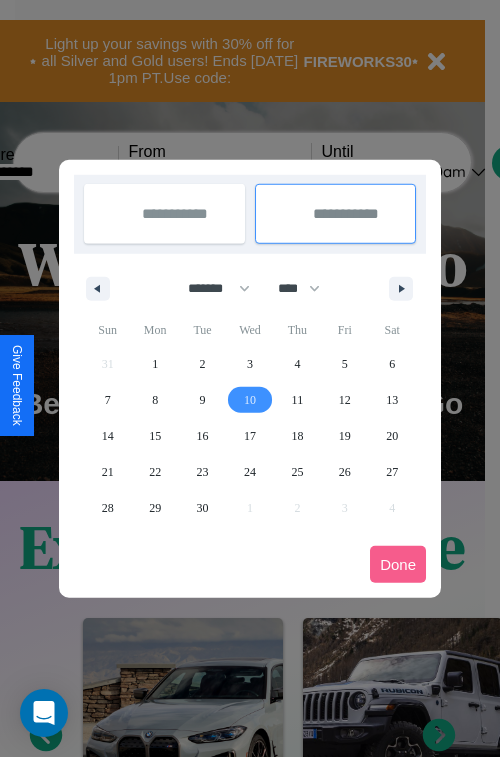 click on "10" at bounding box center (250, 400) 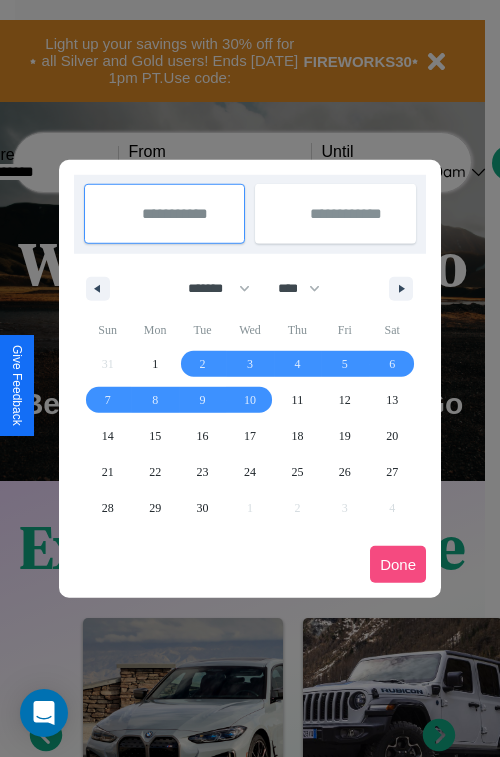 click on "Done" at bounding box center (398, 564) 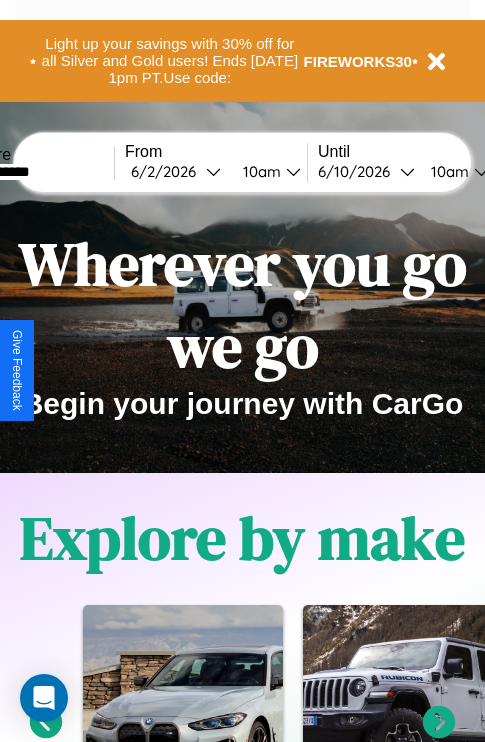 click on "10am" at bounding box center (259, 171) 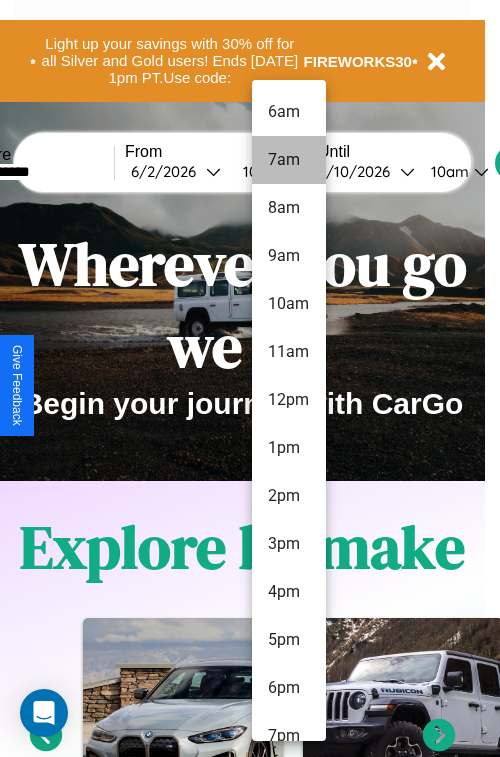 click on "7am" at bounding box center [289, 160] 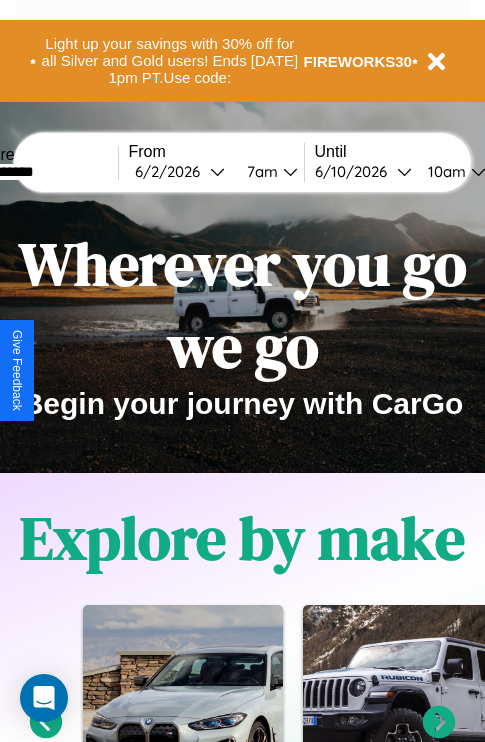 scroll, scrollTop: 0, scrollLeft: 68, axis: horizontal 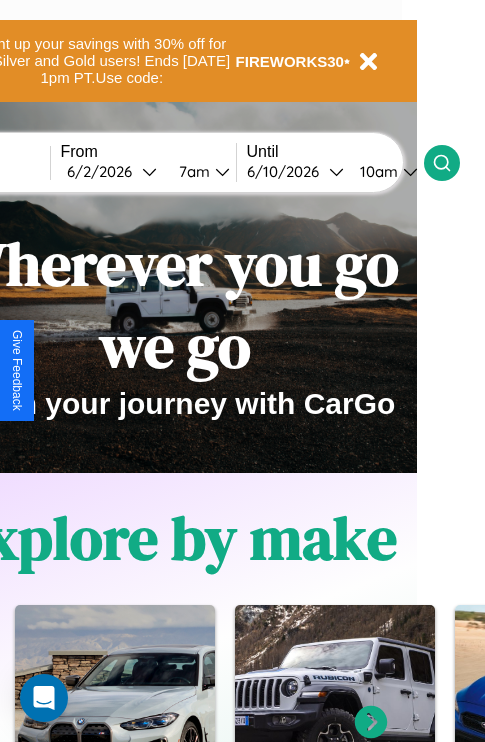 click 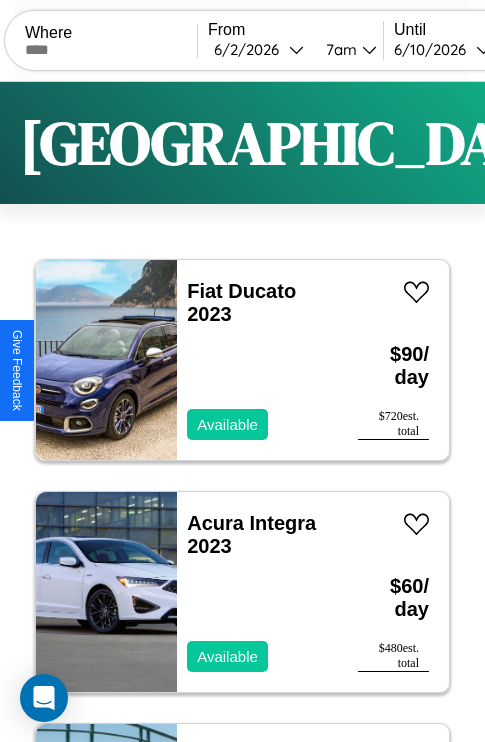 scroll, scrollTop: 95, scrollLeft: 0, axis: vertical 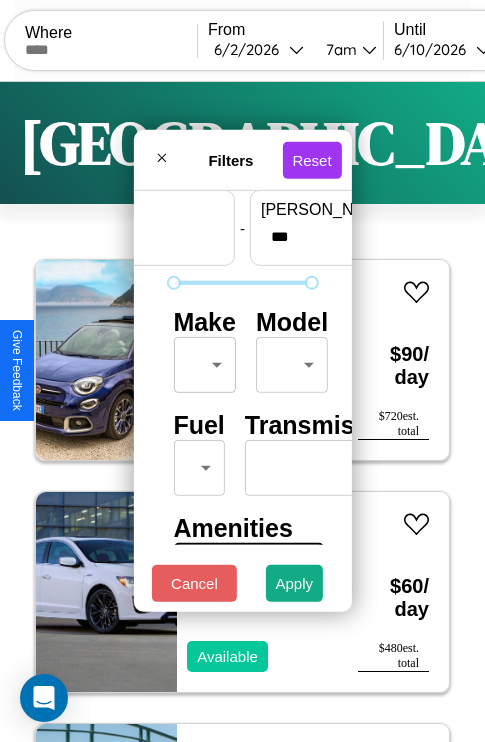 click on "CarGo Where From 6 / 2 / 2026 7am Until 6 / 10 / 2026 10am Become a Host Login Sign Up Los Angeles Filters 137  cars in this area These cars can be picked up in this city. Fiat   Ducato   2023 Available $ 90  / day $ 720  est. total Acura   Integra   2023 Available $ 60  / day $ 480  est. total Buick   Regal TourX   2014 Available $ 120  / day $ 960  est. total Toyota   Tacoma   2022 Available $ 40  / day $ 320  est. total Audi   A8 L   2024 Available $ 90  / day $ 720  est. total Maserati   Levante   2017 Available $ 50  / day $ 400  est. total Toyota   Corolla   2018 Available $ 90  / day $ 720  est. total Subaru   B9 Tribeca   2020 Available $ 160  / day $ 1280  est. total Chrysler   E-CLASS   2016 Available $ 150  / day $ 1200  est. total Maserati   228   2022 Available $ 40  / day $ 320  est. total Infiniti   M35   2014 Unavailable $ 170  / day $ 1360  est. total Ford   Focus   2023 Unavailable $ 120  / day $ 960  est. total Chevrolet   Silverado HD   2018 Unavailable $ 70  / day $ 560  est. total BMW" at bounding box center [242, 412] 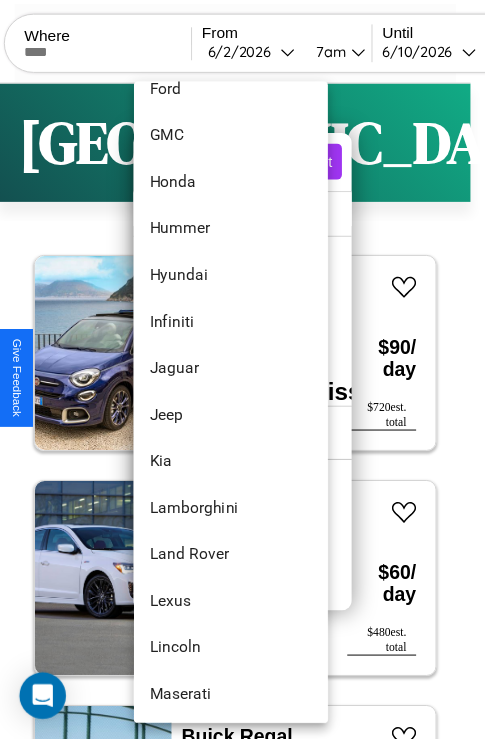 scroll, scrollTop: 710, scrollLeft: 0, axis: vertical 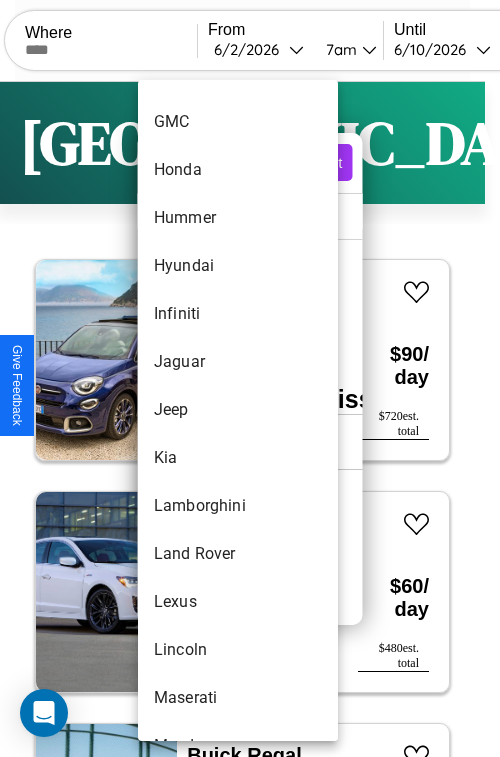 click on "Jeep" at bounding box center [238, 410] 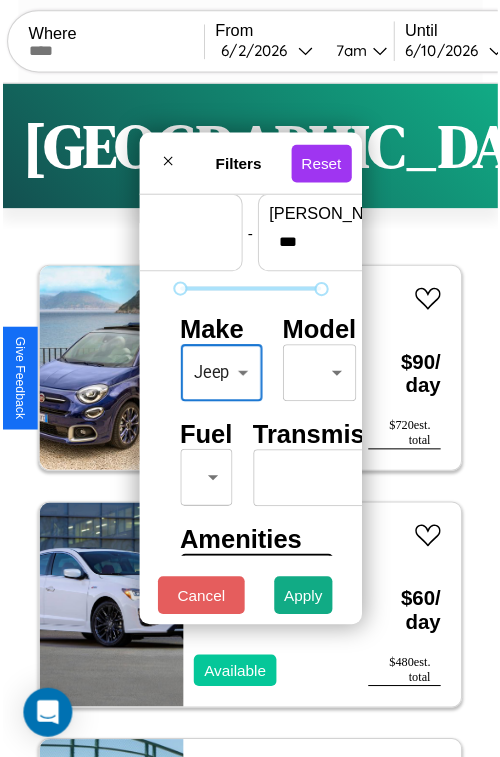 scroll, scrollTop: 59, scrollLeft: 4, axis: both 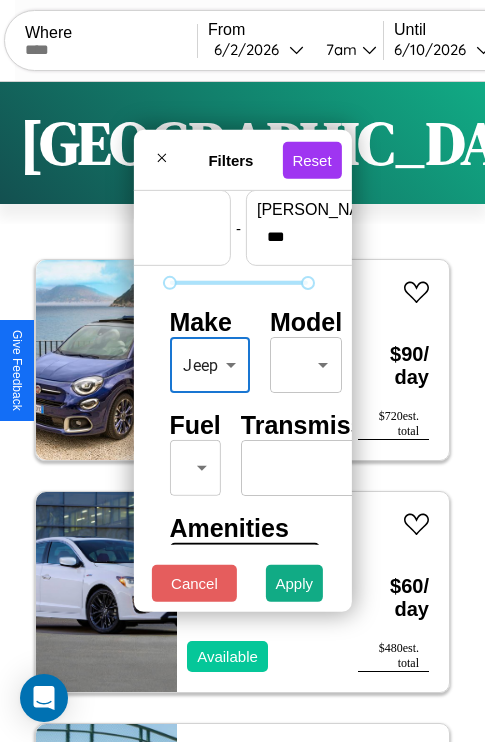click on "CarGo Where From 6 / 2 / 2026 7am Until 6 / 10 / 2026 10am Become a Host Login Sign Up Los Angeles Filters 137  cars in this area These cars can be picked up in this city. Fiat   Ducato   2023 Available $ 90  / day $ 720  est. total Acura   Integra   2023 Available $ 60  / day $ 480  est. total Buick   Regal TourX   2014 Available $ 120  / day $ 960  est. total Toyota   Tacoma   2022 Available $ 40  / day $ 320  est. total Audi   A8 L   2024 Available $ 90  / day $ 720  est. total Maserati   Levante   2017 Available $ 50  / day $ 400  est. total Toyota   Corolla   2018 Available $ 90  / day $ 720  est. total Subaru   B9 Tribeca   2020 Available $ 160  / day $ 1280  est. total Chrysler   E-CLASS   2016 Available $ 150  / day $ 1200  est. total Maserati   228   2022 Available $ 40  / day $ 320  est. total Infiniti   M35   2014 Unavailable $ 170  / day $ 1360  est. total Ford   Focus   2023 Unavailable $ 120  / day $ 960  est. total Chevrolet   Silverado HD   2018 Unavailable $ 70  / day $ 560  est. total BMW" at bounding box center [242, 412] 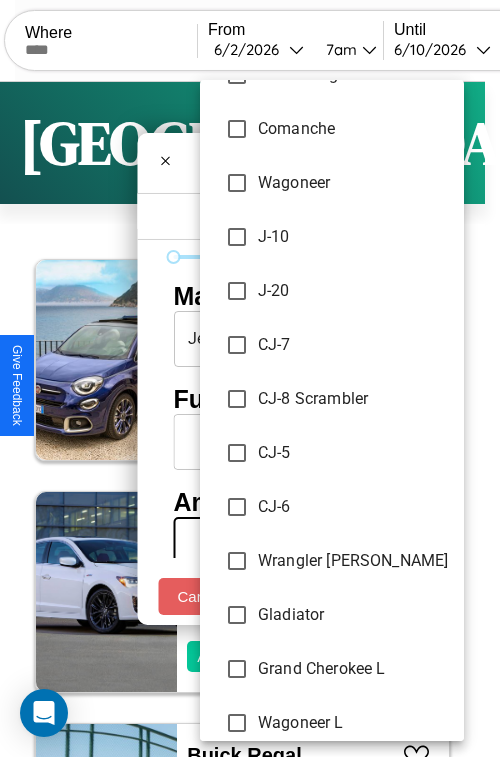 scroll, scrollTop: 617, scrollLeft: 0, axis: vertical 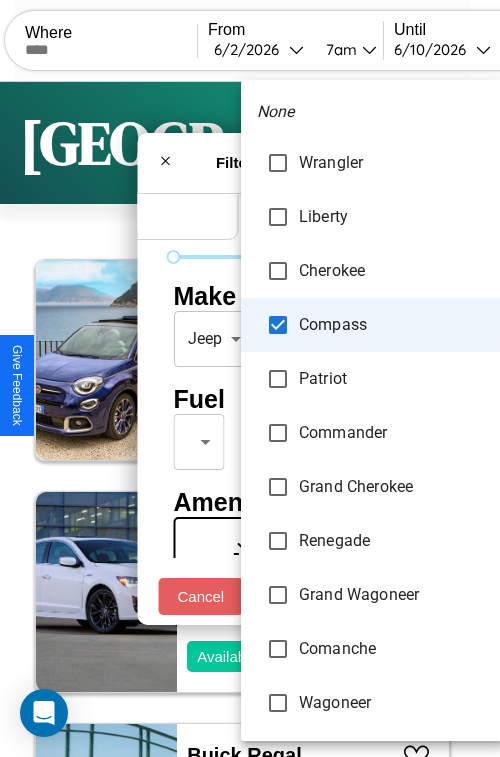 type on "**********" 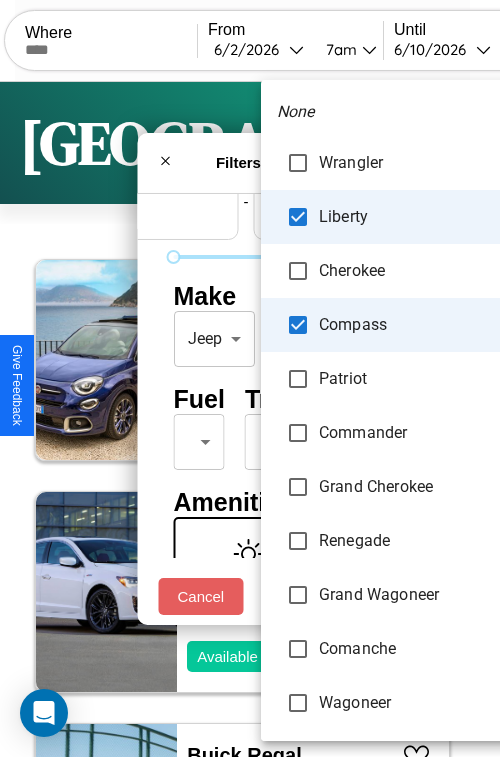 click at bounding box center [250, 378] 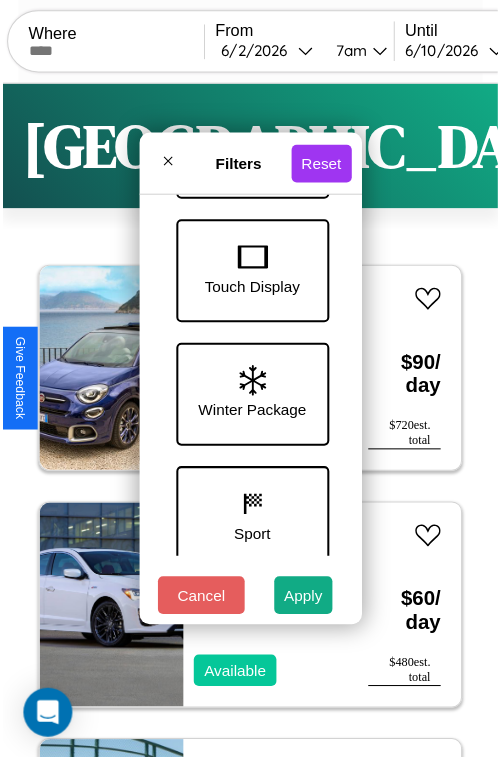 scroll, scrollTop: 651, scrollLeft: 4, axis: both 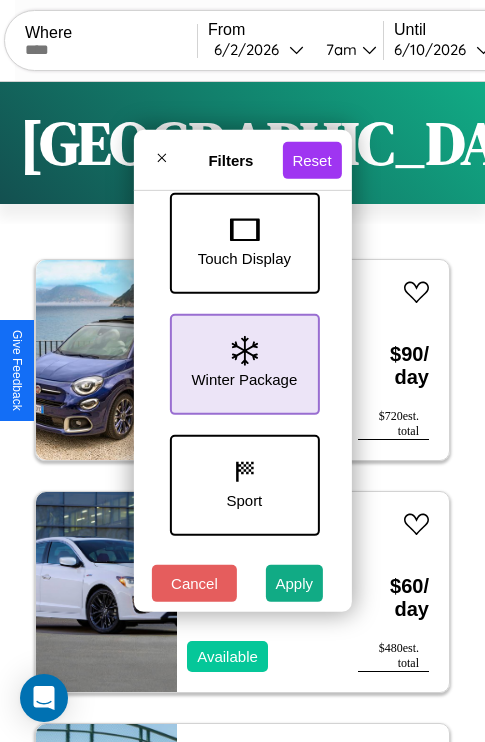 click 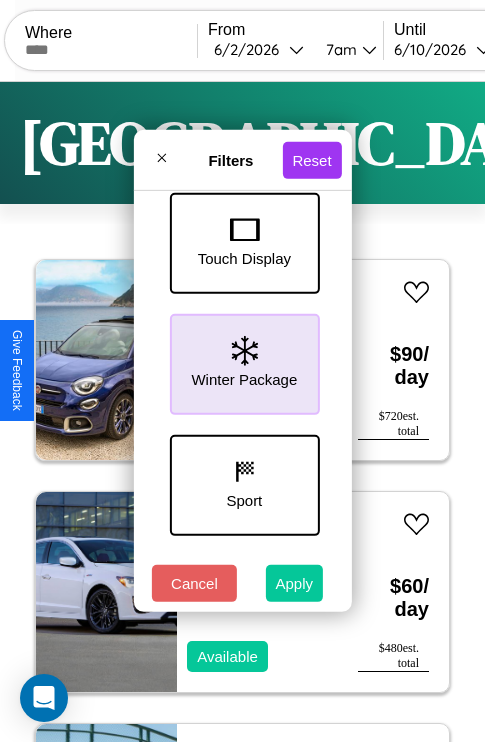 click on "Apply" at bounding box center [295, 583] 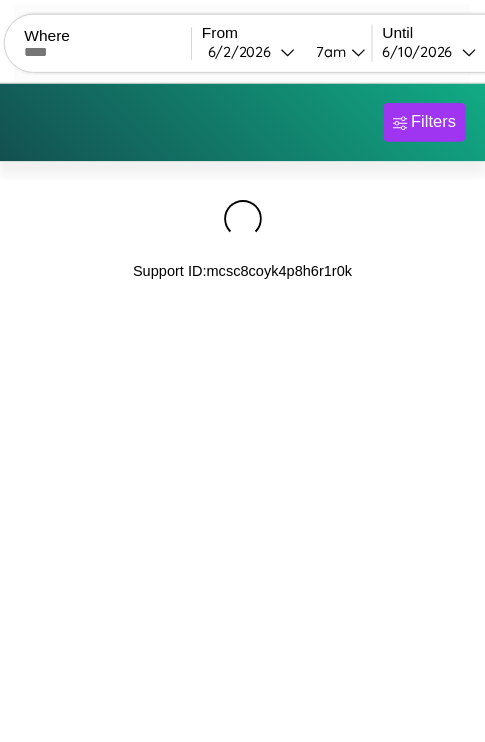 scroll, scrollTop: 0, scrollLeft: 0, axis: both 